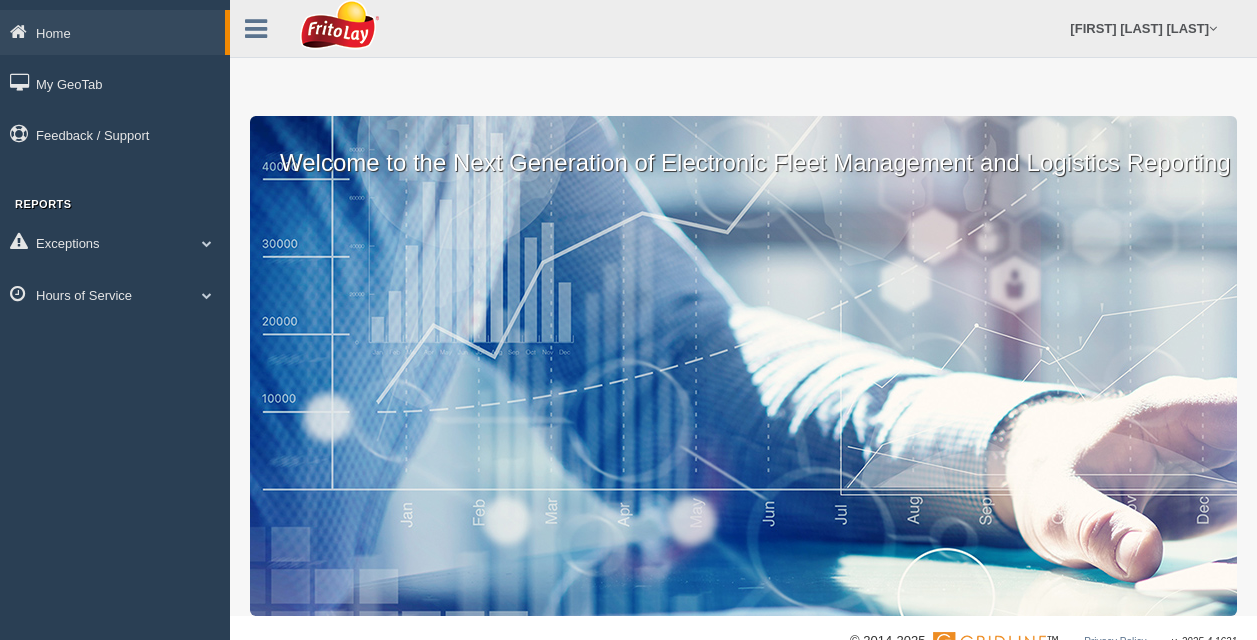scroll, scrollTop: 0, scrollLeft: 0, axis: both 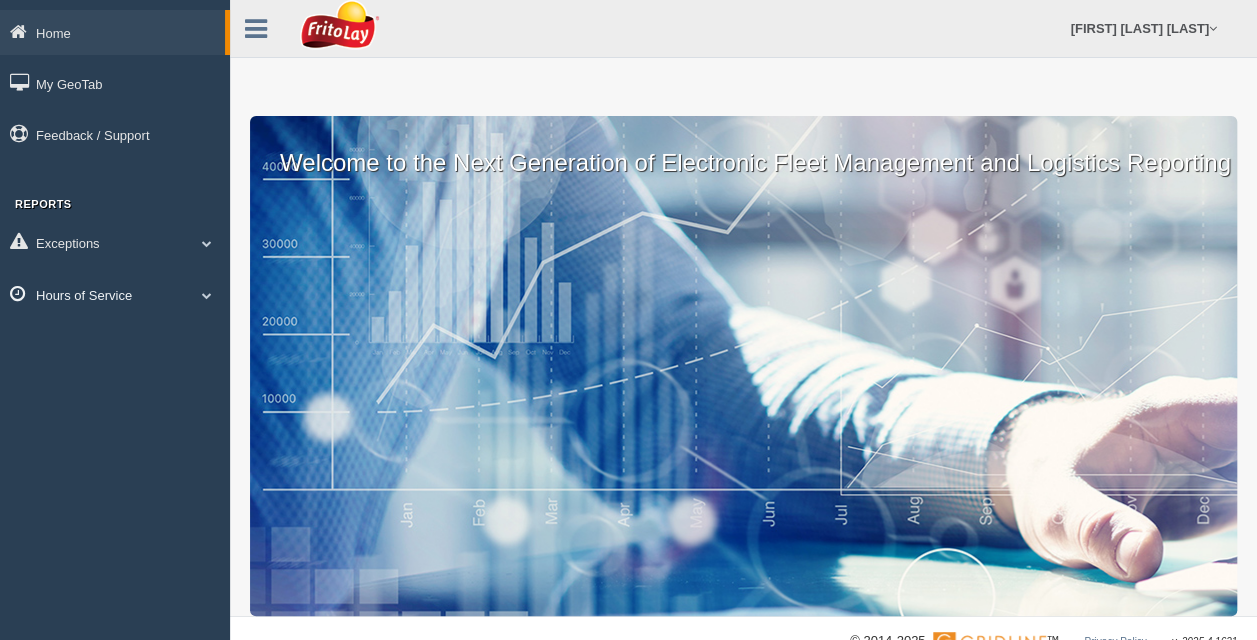 click at bounding box center (207, 295) 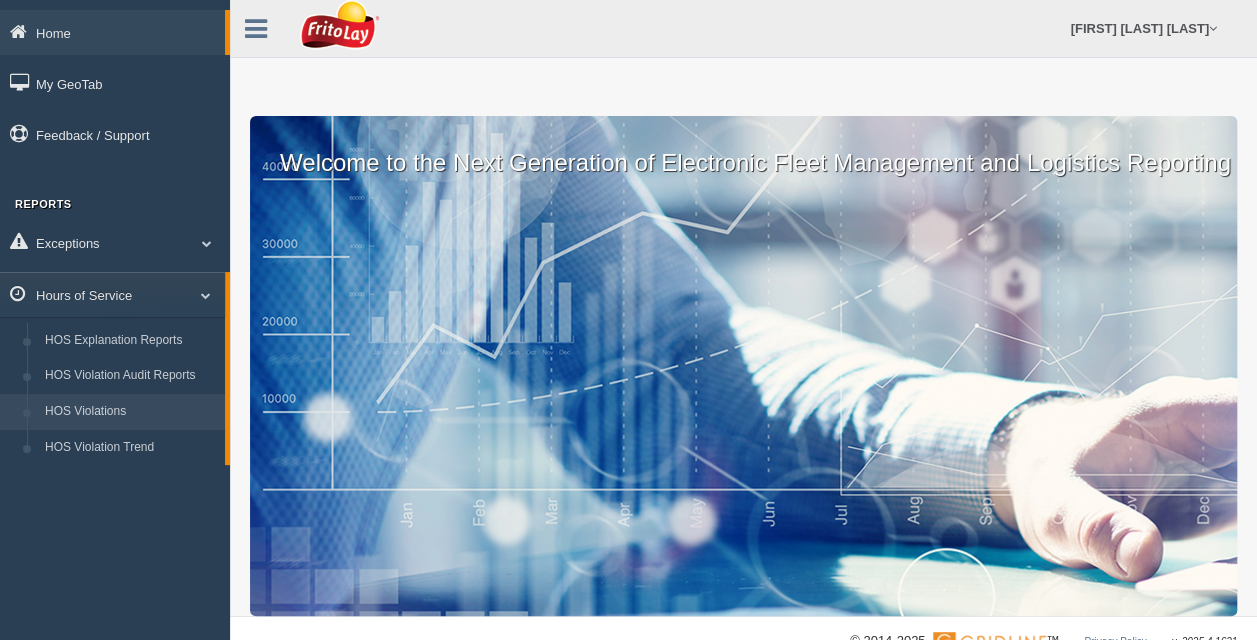 click on "HOS Violations" at bounding box center [130, 412] 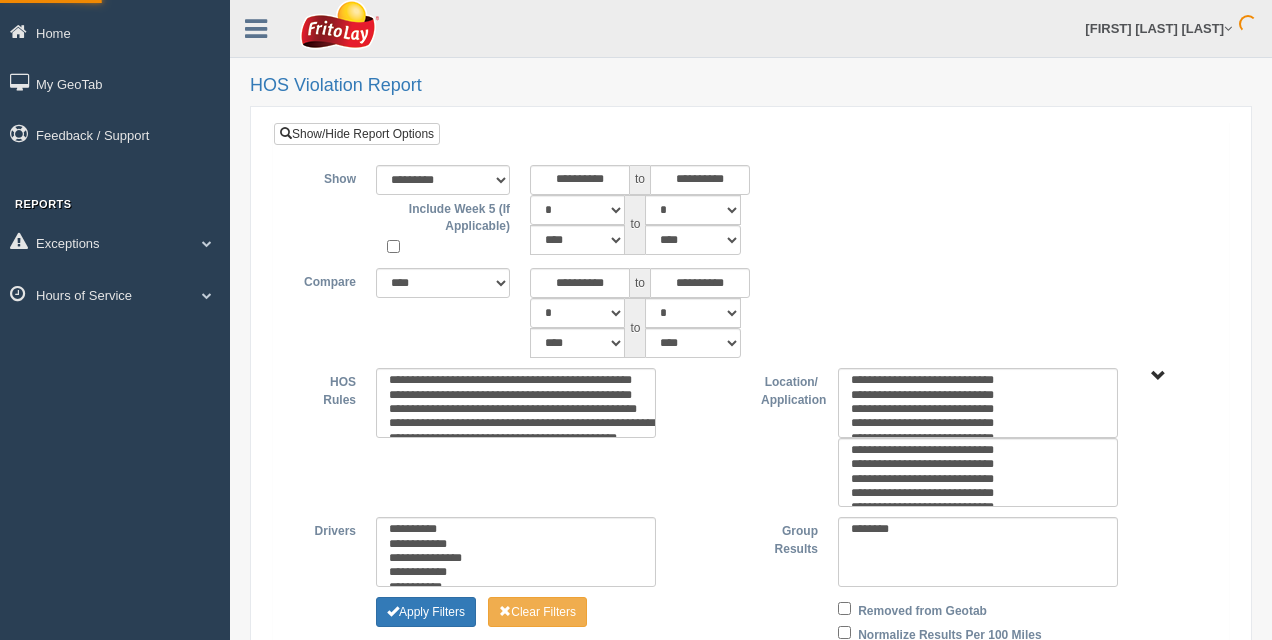 type on "*********" 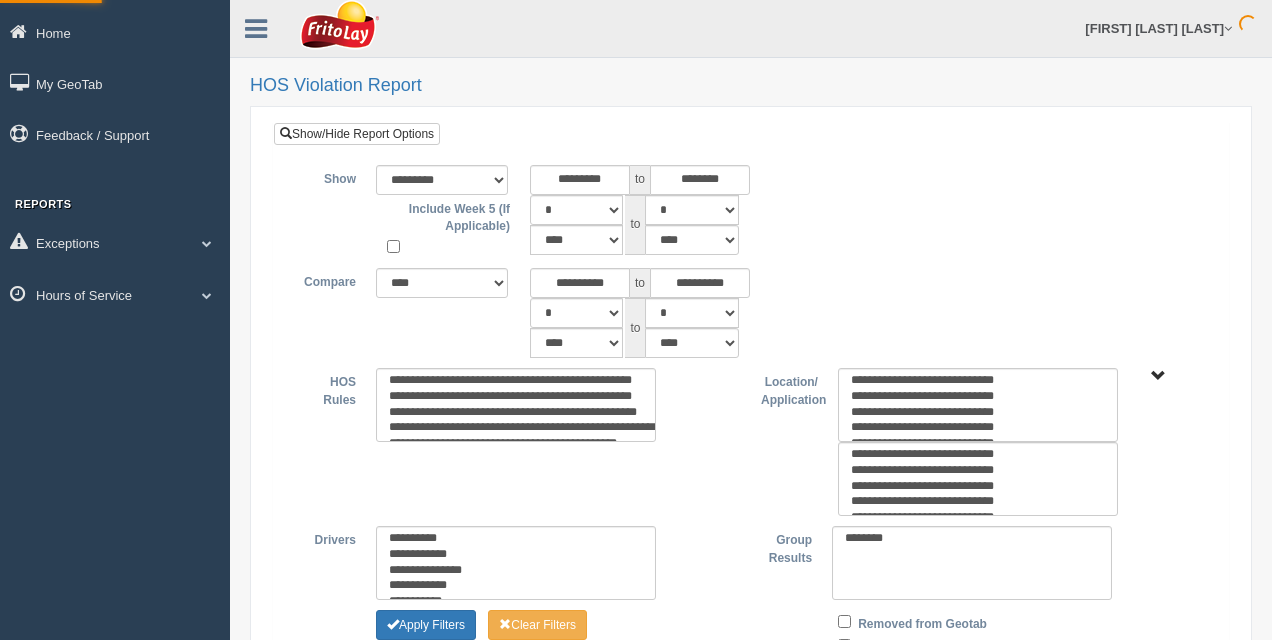 scroll, scrollTop: 0, scrollLeft: 0, axis: both 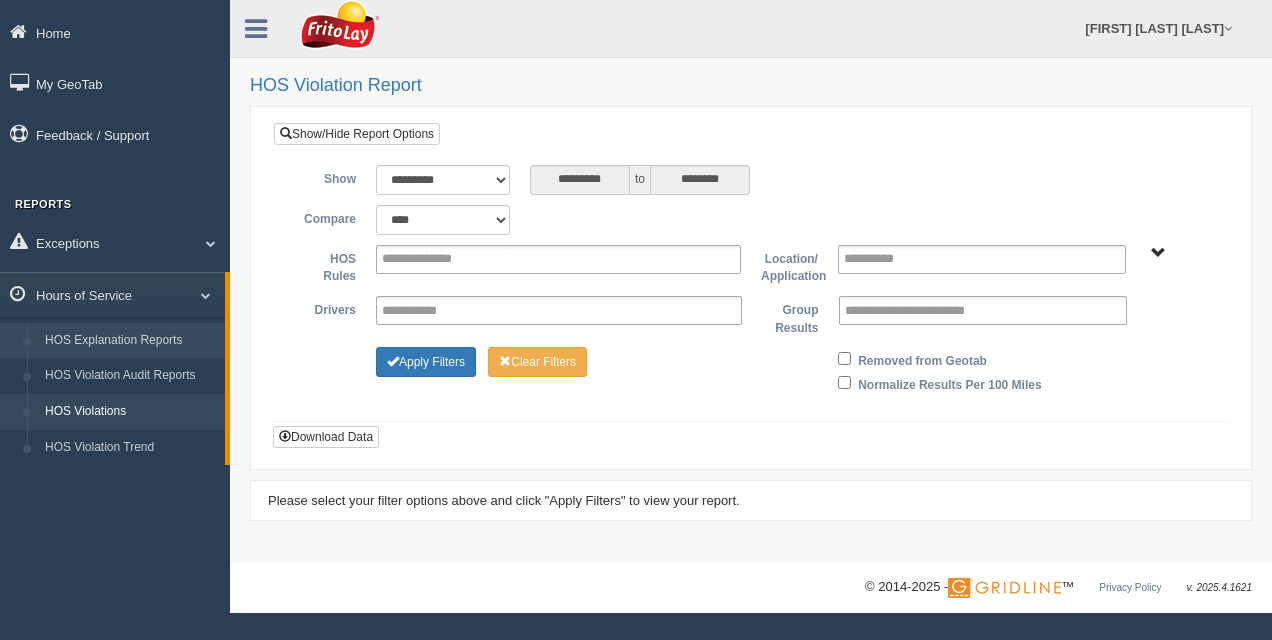 click on "HOS Explanation Reports" at bounding box center [130, 341] 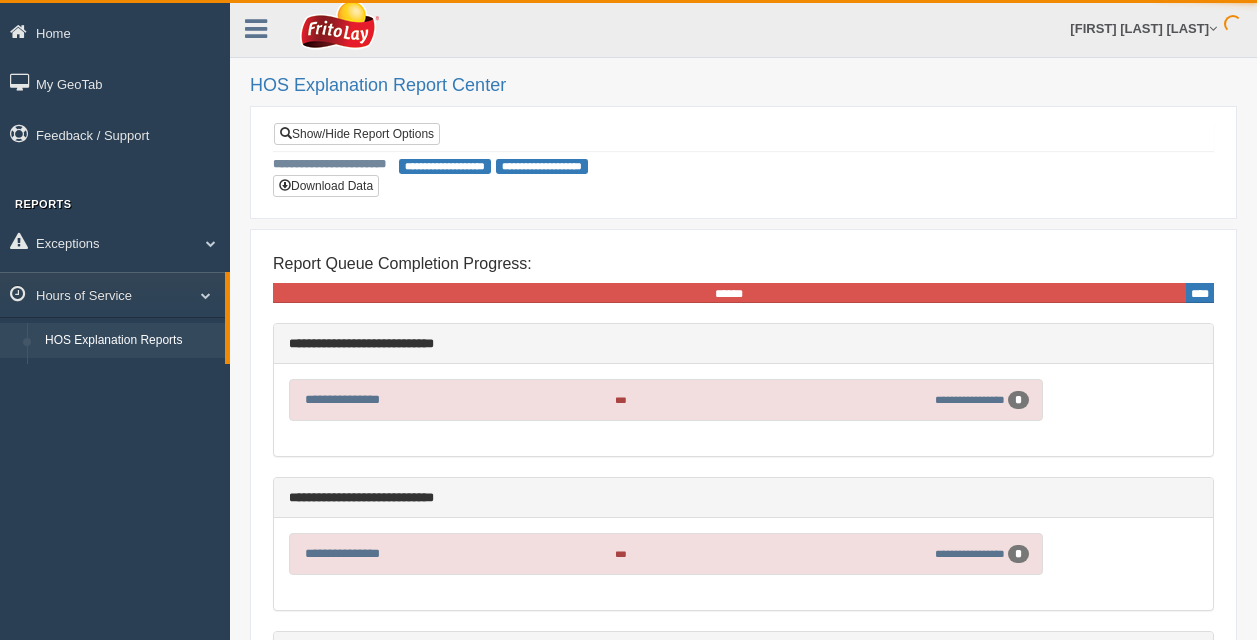 scroll, scrollTop: 0, scrollLeft: 0, axis: both 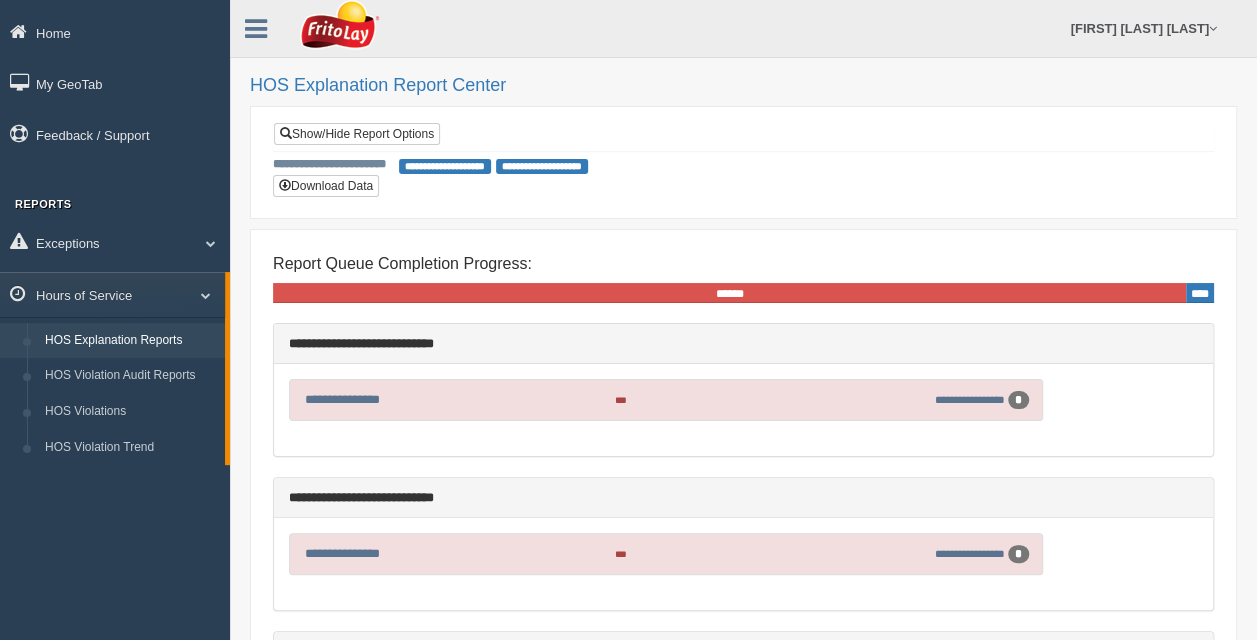 click on "**********" at bounding box center (743, 162) 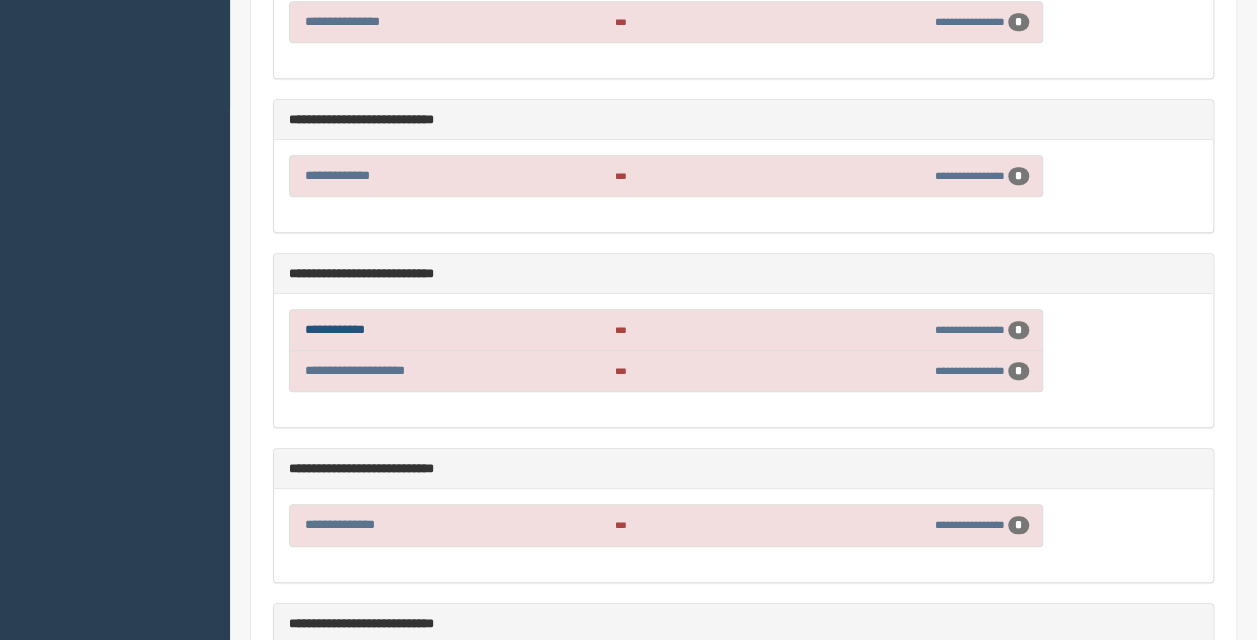 click on "**********" at bounding box center (335, 329) 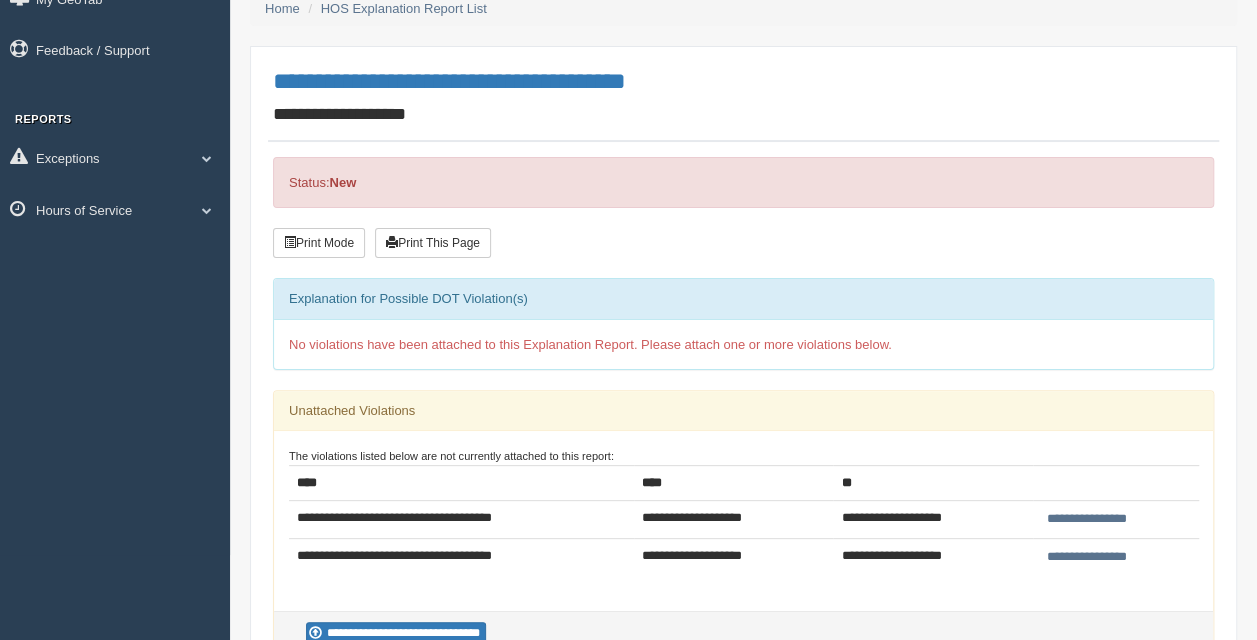 scroll, scrollTop: 200, scrollLeft: 0, axis: vertical 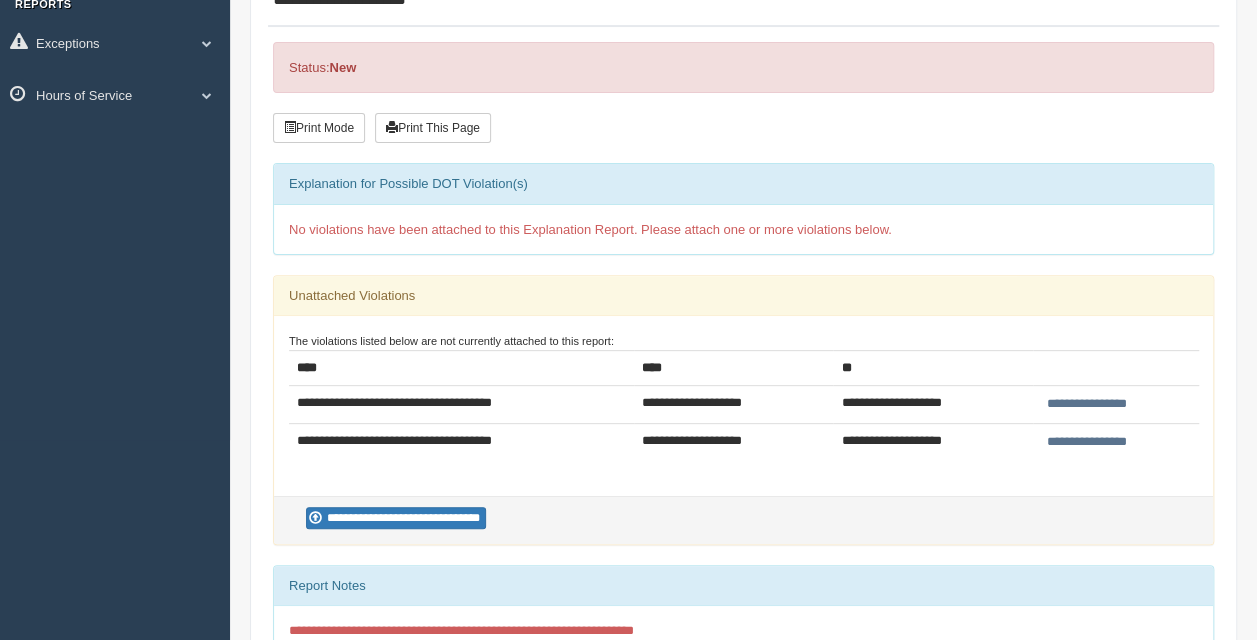 click on "**********" at bounding box center (1087, 442) 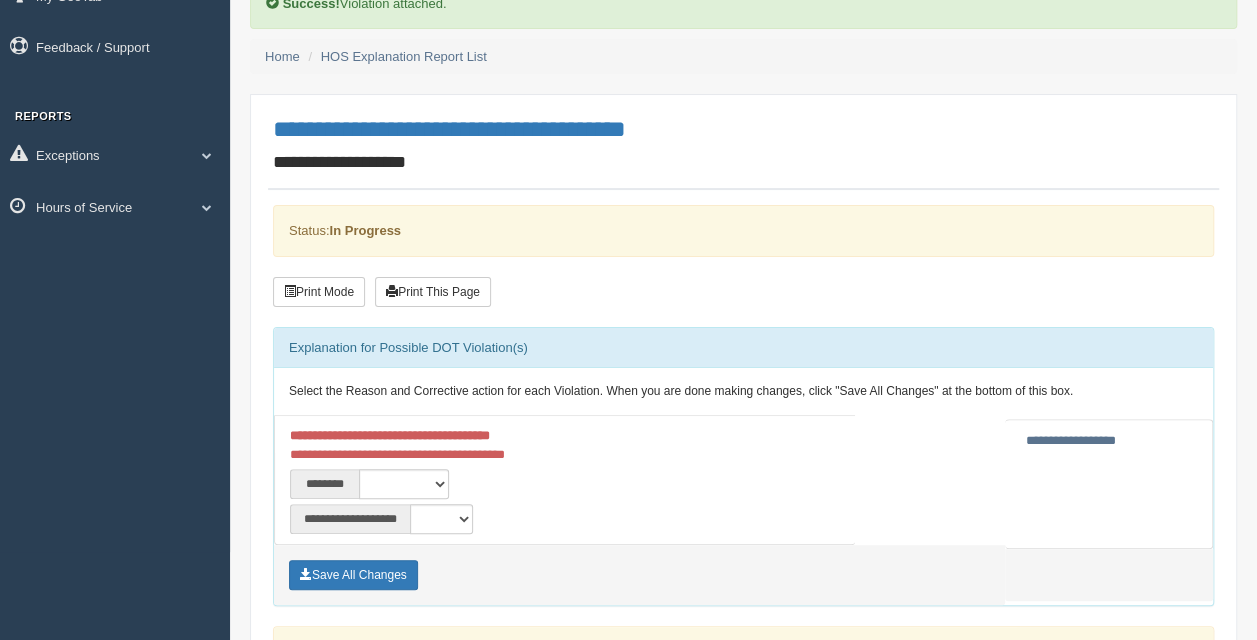 scroll, scrollTop: 200, scrollLeft: 0, axis: vertical 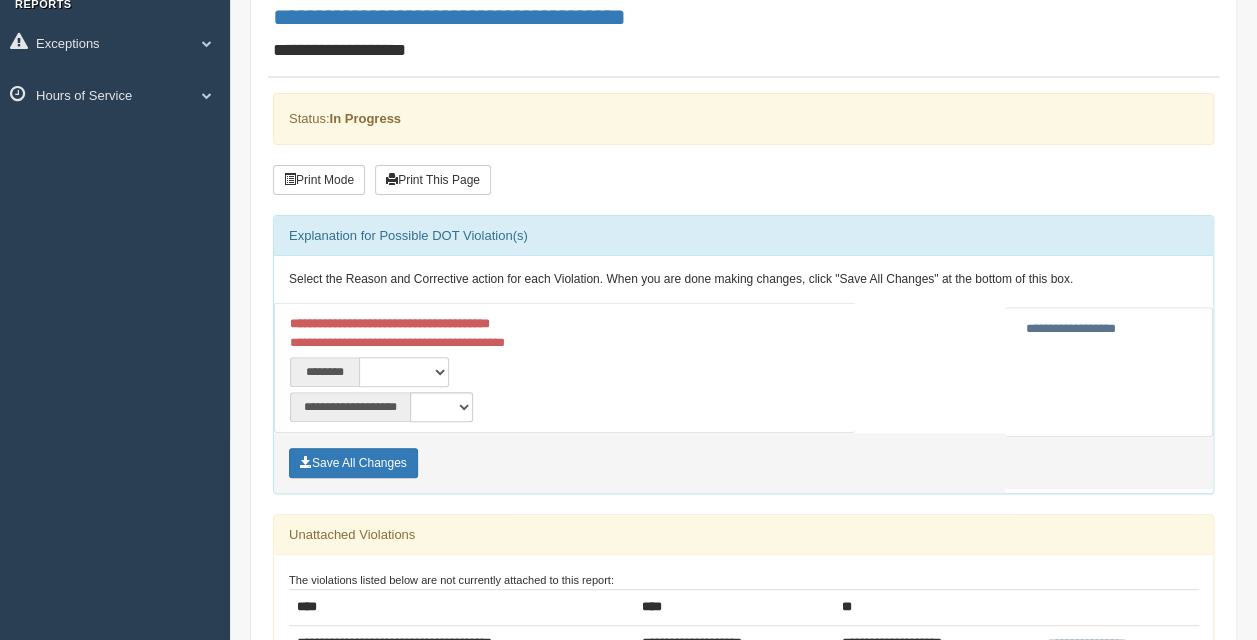 drag, startPoint x: 405, startPoint y: 373, endPoint x: 405, endPoint y: 386, distance: 13 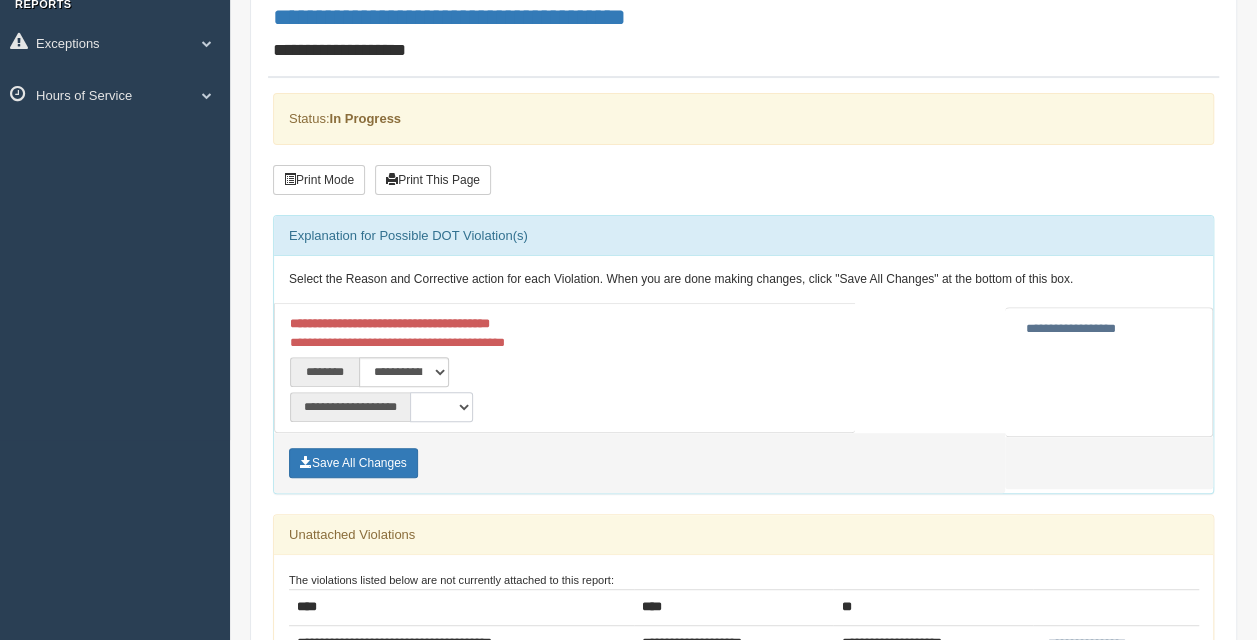 click on "**********" at bounding box center [441, 407] 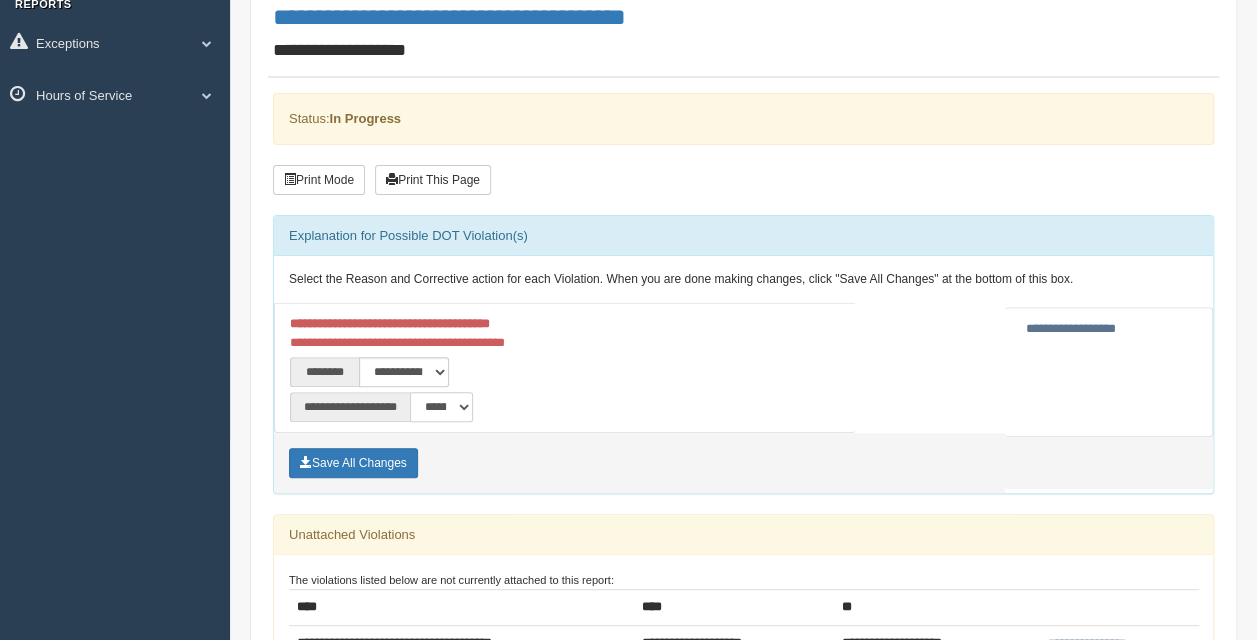 click on "**********" at bounding box center (441, 407) 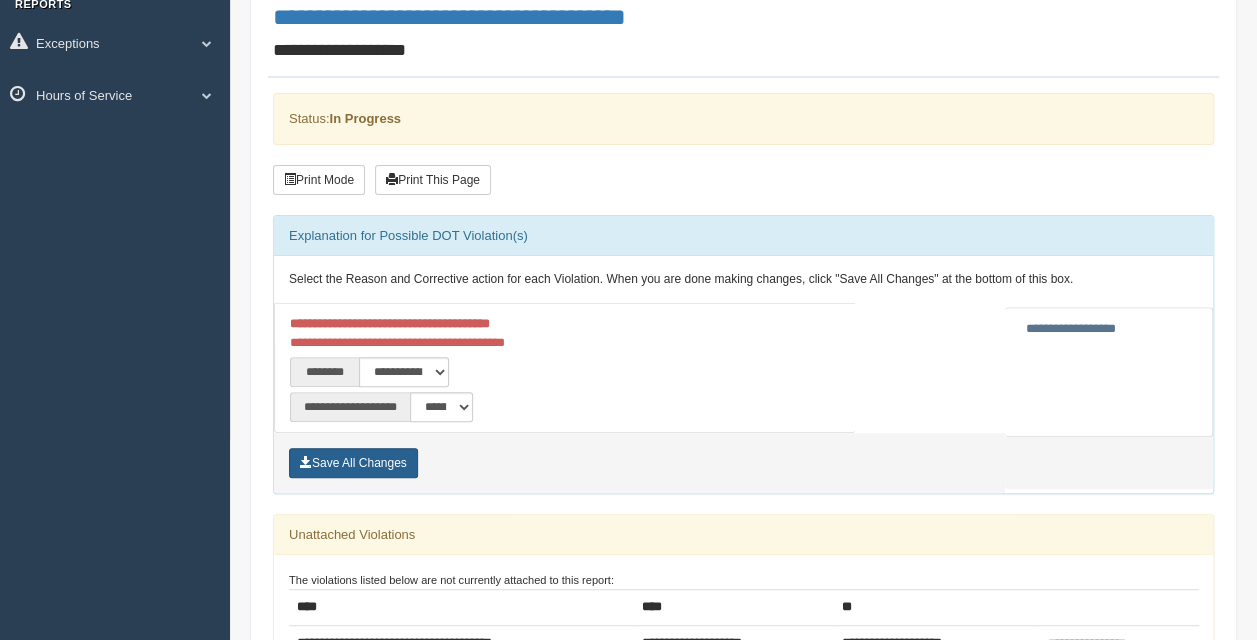 click on "Save All Changes" at bounding box center [353, 463] 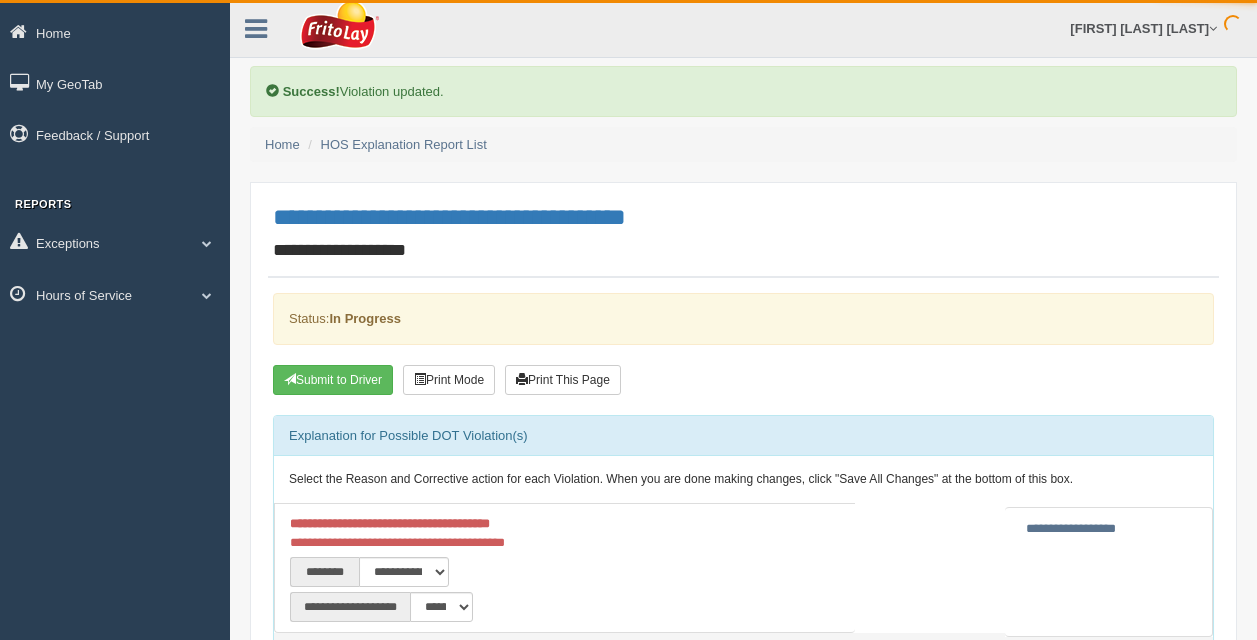 scroll, scrollTop: 0, scrollLeft: 0, axis: both 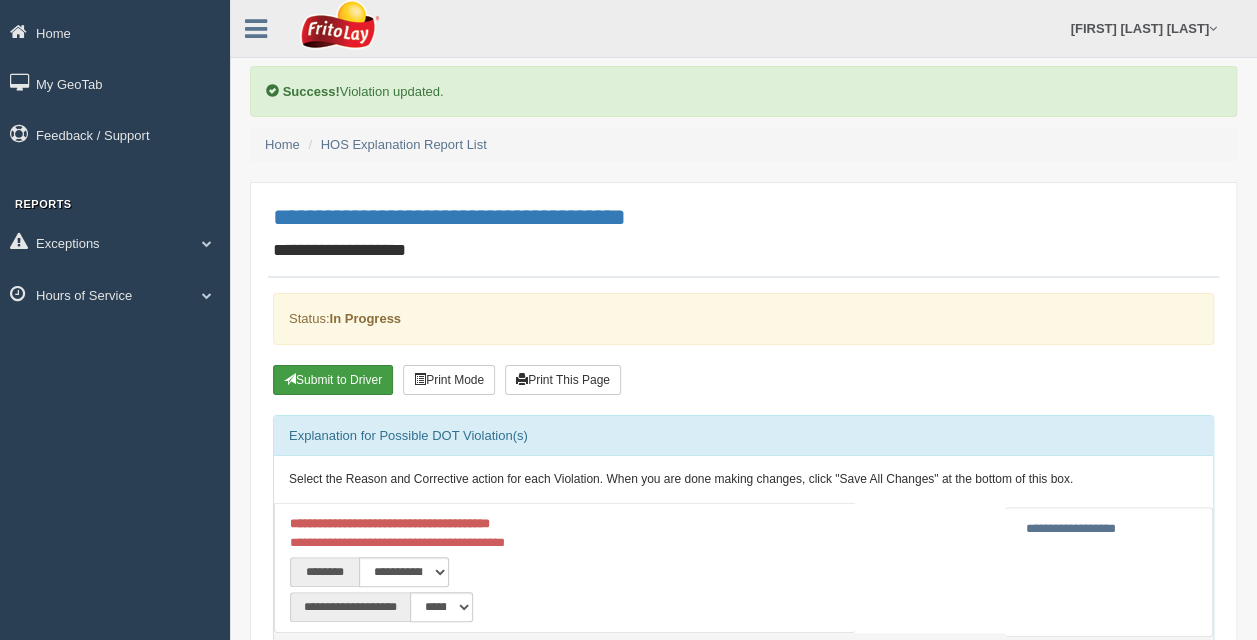 click on "Submit to Driver  					   Print Mode  				   Print This Page" at bounding box center [578, 382] 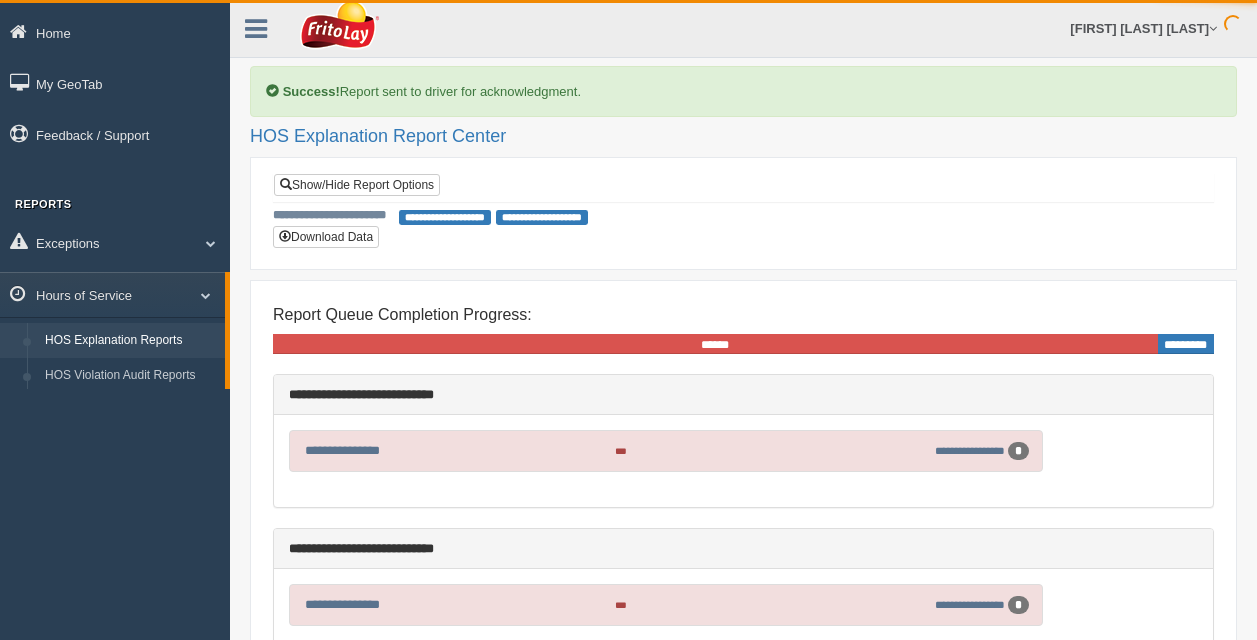 scroll, scrollTop: 0, scrollLeft: 0, axis: both 